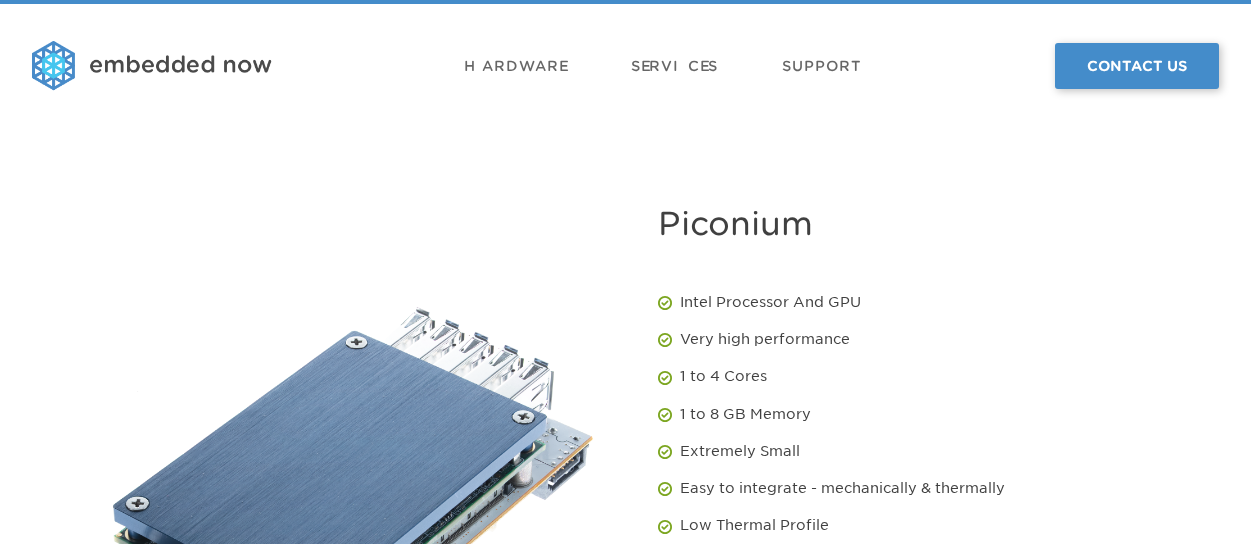 scroll, scrollTop: 0, scrollLeft: 0, axis: both 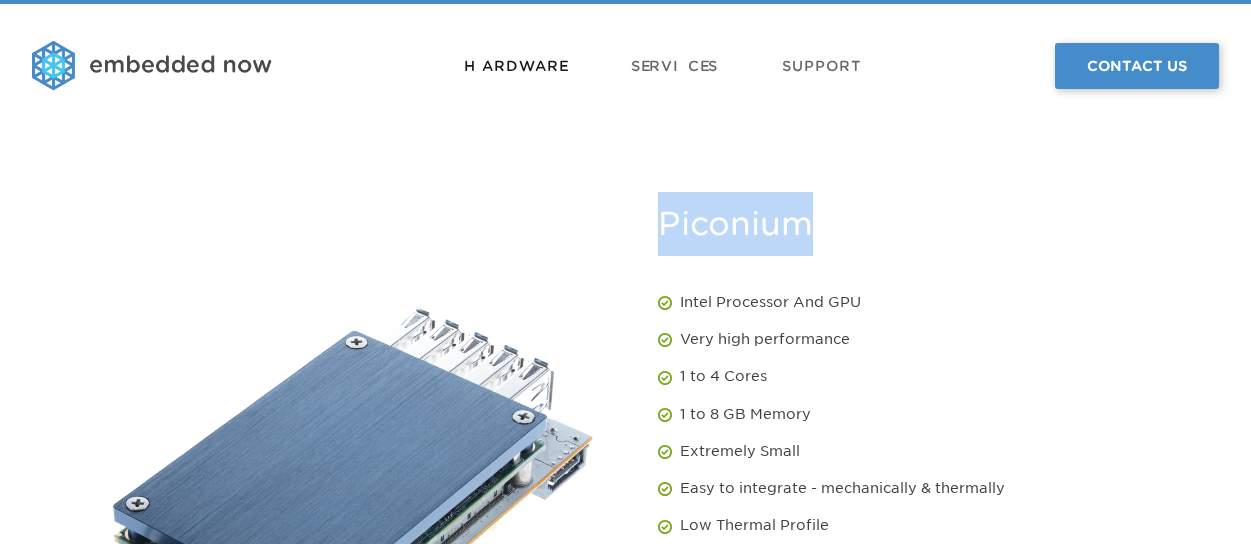 click on "Hardware" at bounding box center (515, 66) 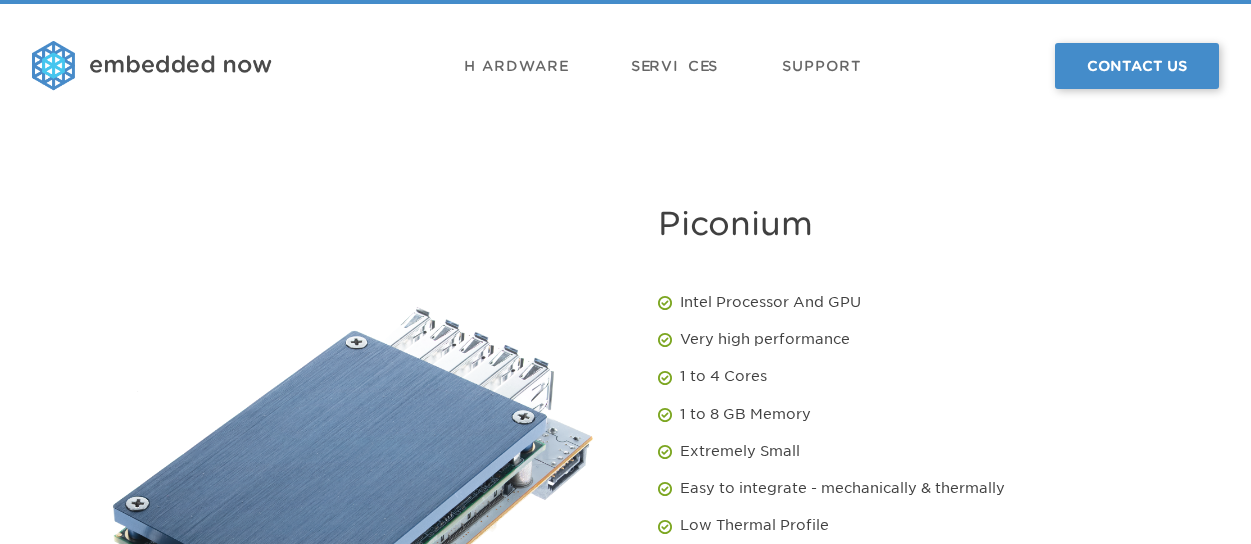 scroll, scrollTop: 0, scrollLeft: 0, axis: both 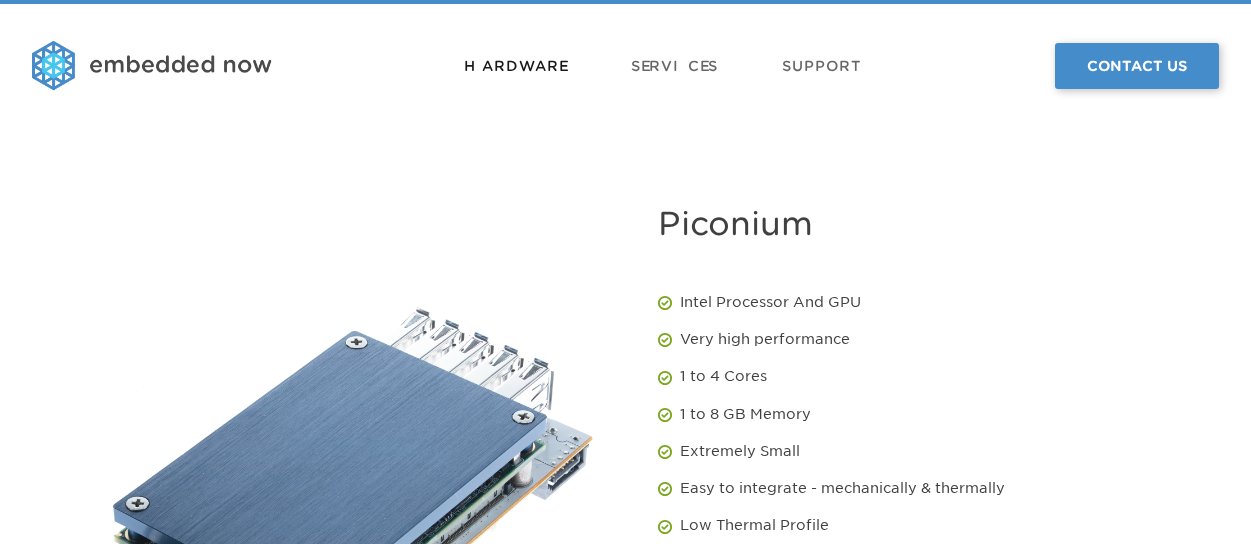 click on "Hardware" at bounding box center (515, 66) 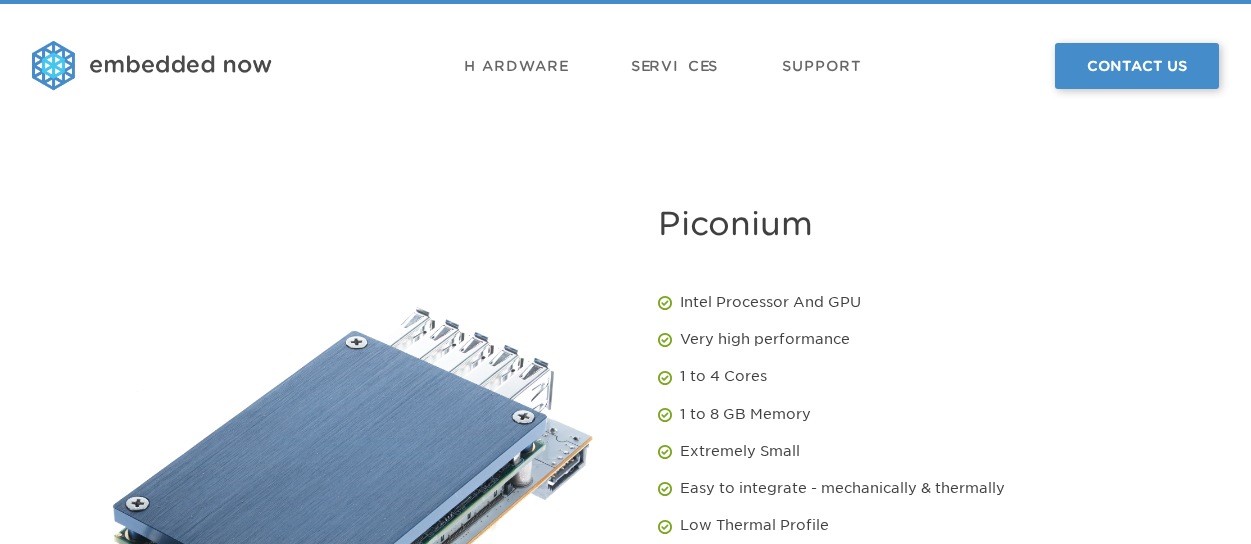 scroll, scrollTop: 0, scrollLeft: 0, axis: both 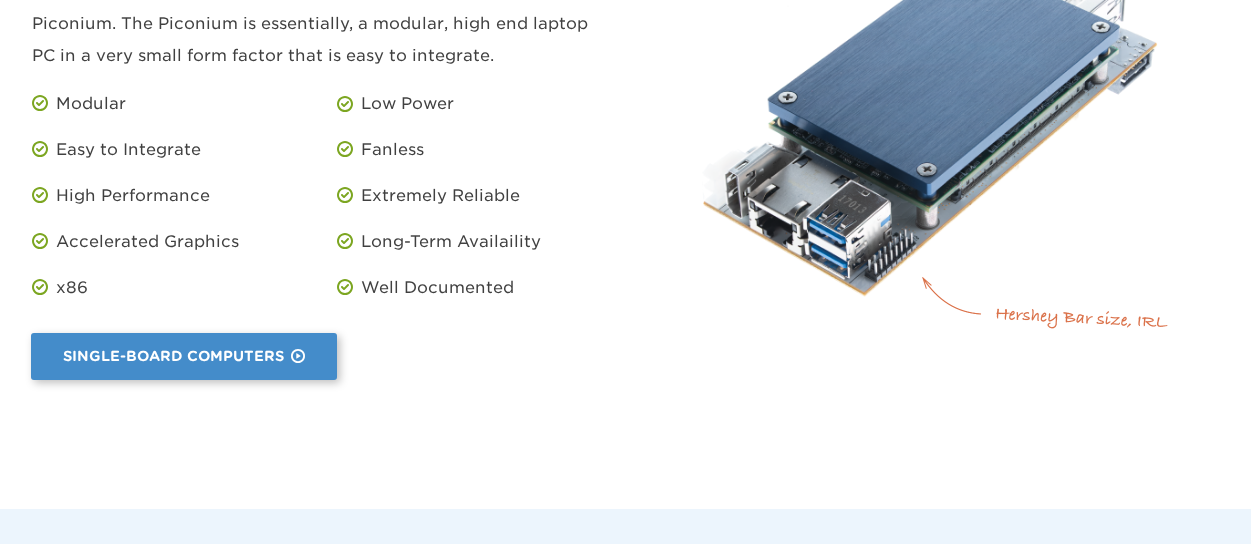 click on "Single-Board Computers" at bounding box center (184, 356) 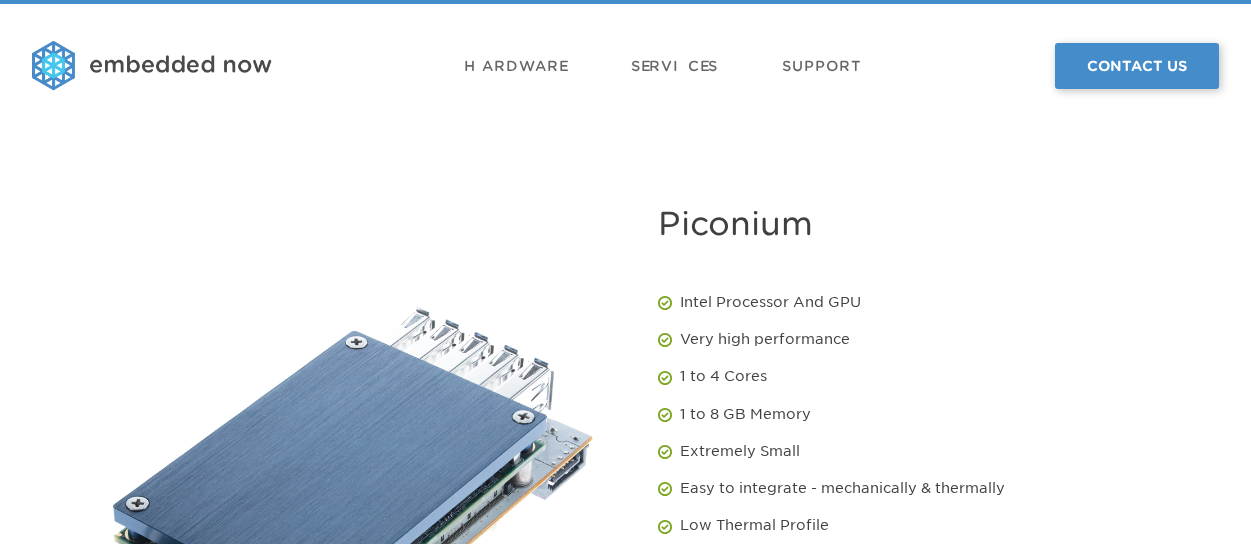 scroll, scrollTop: 300, scrollLeft: 0, axis: vertical 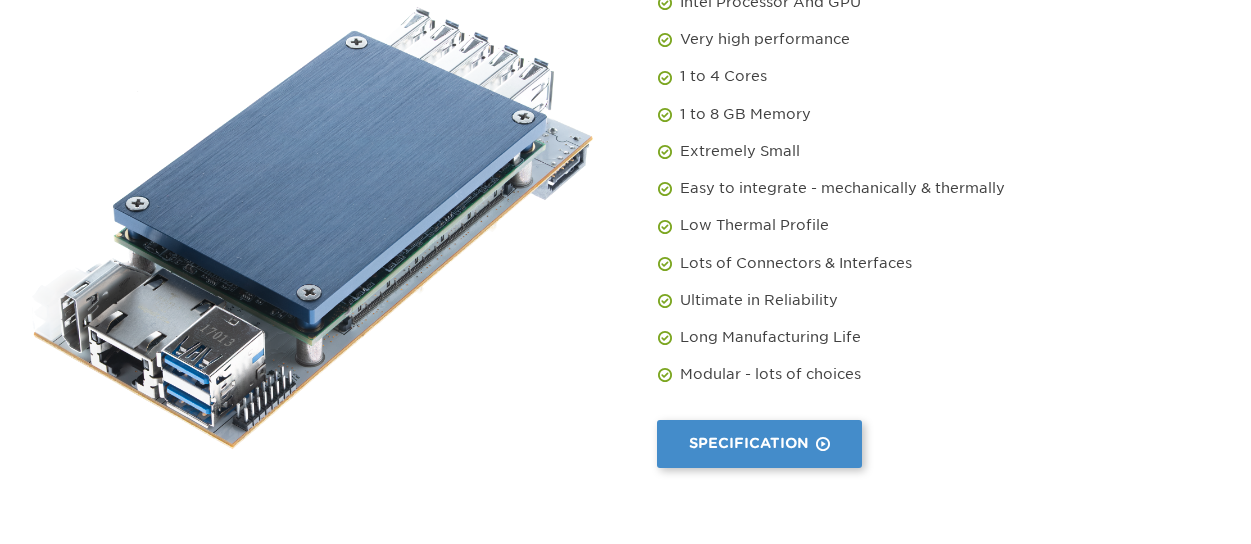 click on "Specification" at bounding box center (759, 443) 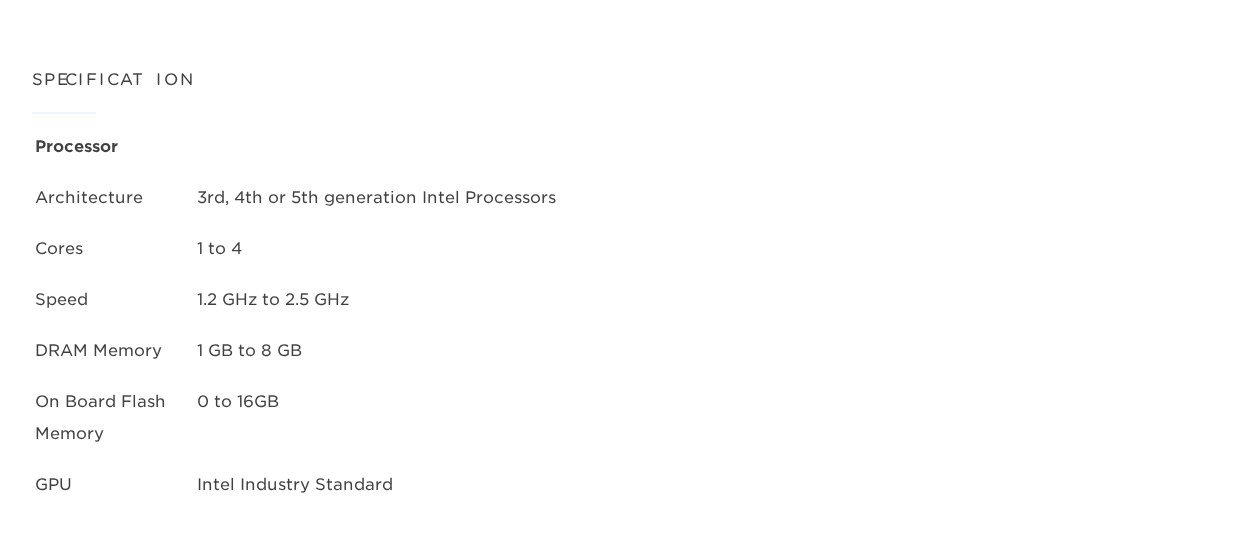scroll, scrollTop: 0, scrollLeft: 0, axis: both 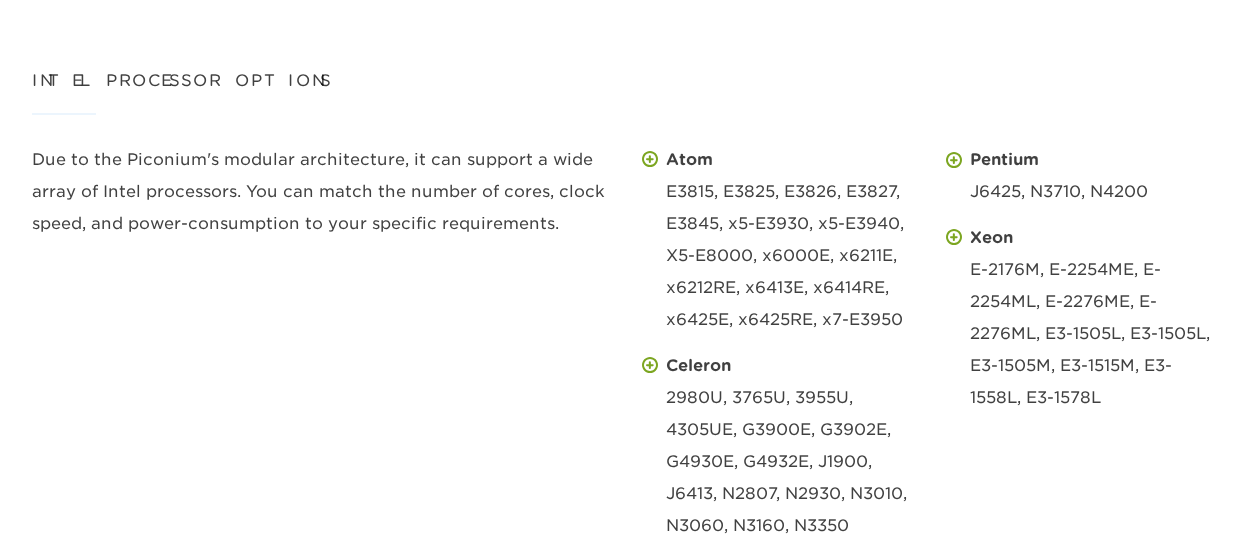 drag, startPoint x: 970, startPoint y: 200, endPoint x: 1037, endPoint y: 204, distance: 67.11929 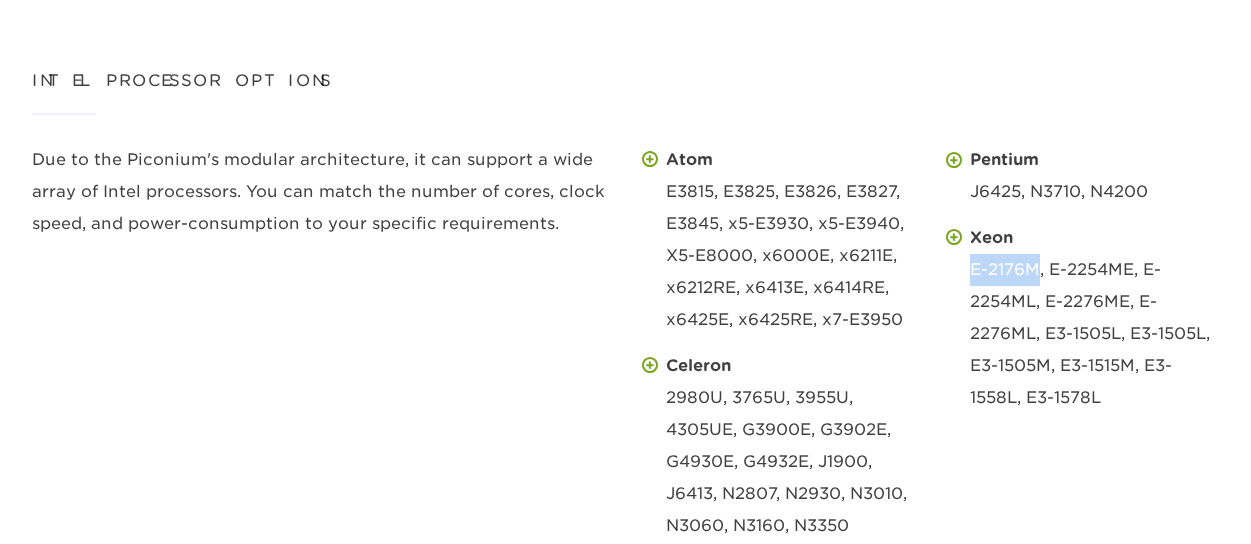 drag, startPoint x: 666, startPoint y: 334, endPoint x: 718, endPoint y: 335, distance: 52.009613 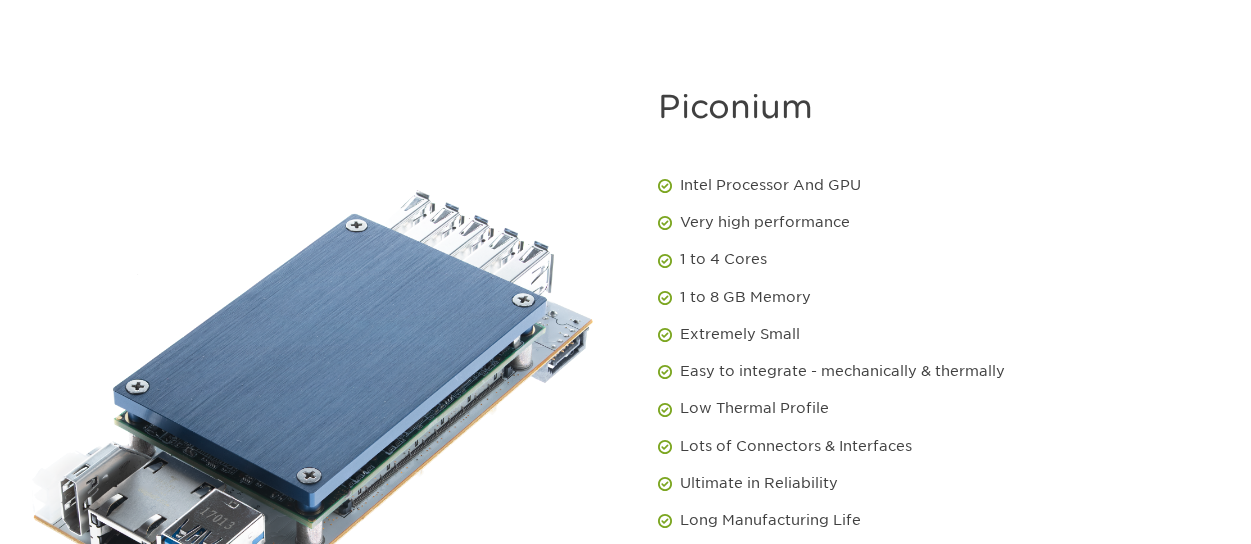 scroll, scrollTop: 0, scrollLeft: 0, axis: both 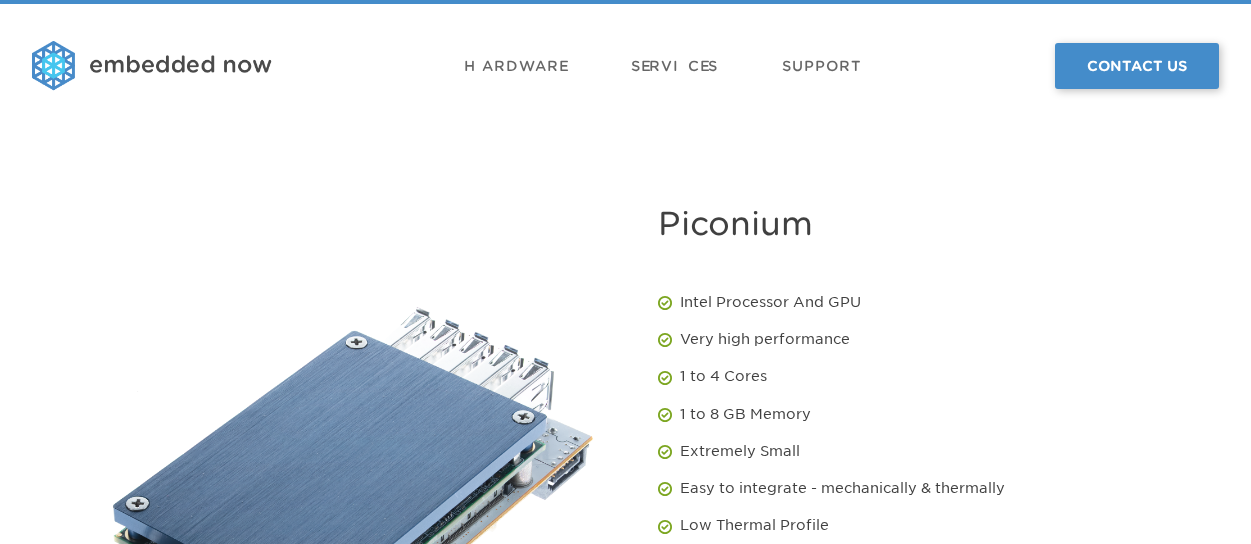 click at bounding box center [152, 66] 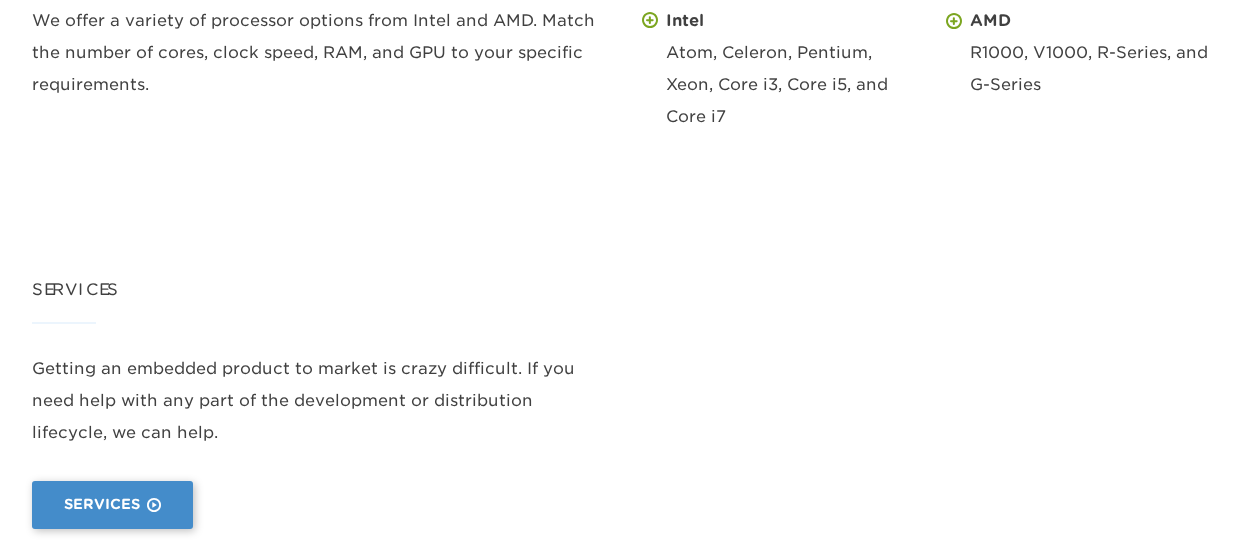 scroll, scrollTop: 2200, scrollLeft: 0, axis: vertical 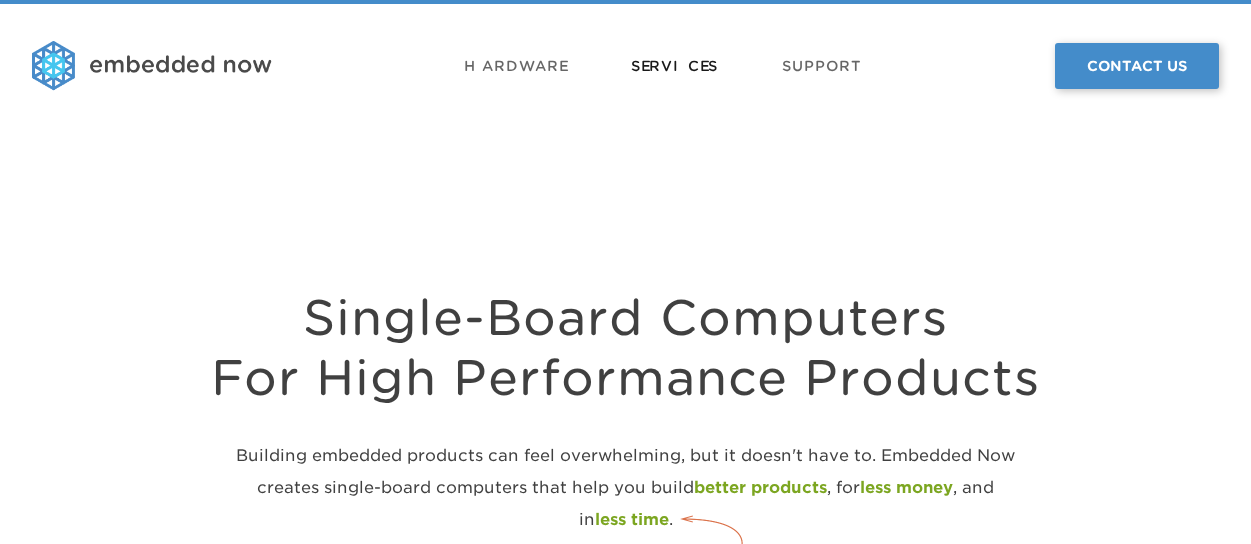 click on "Services" at bounding box center (674, 66) 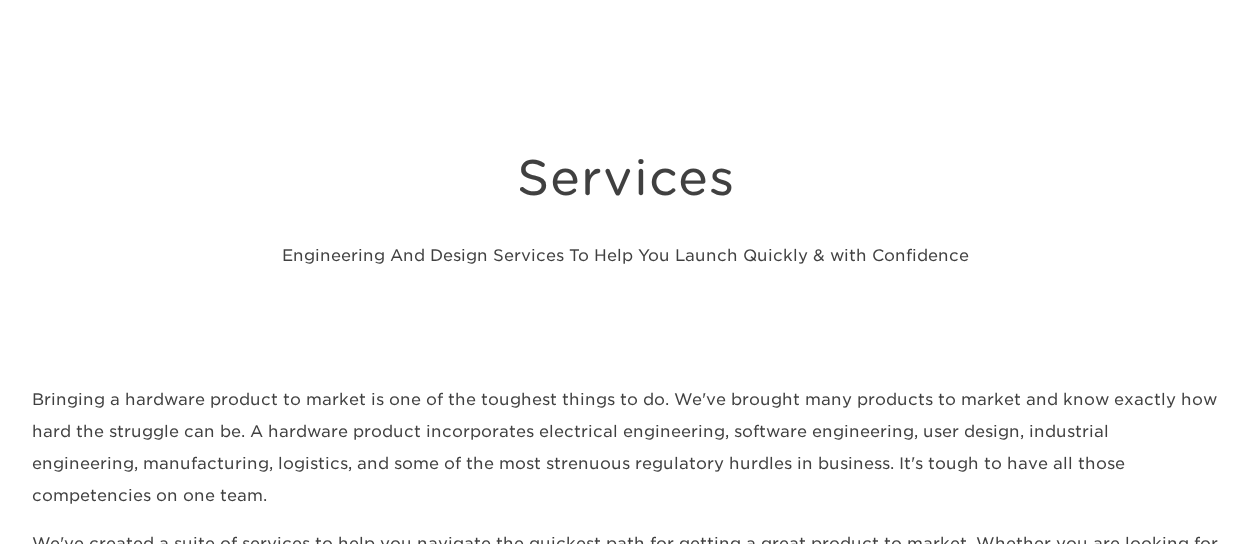 scroll, scrollTop: 200, scrollLeft: 0, axis: vertical 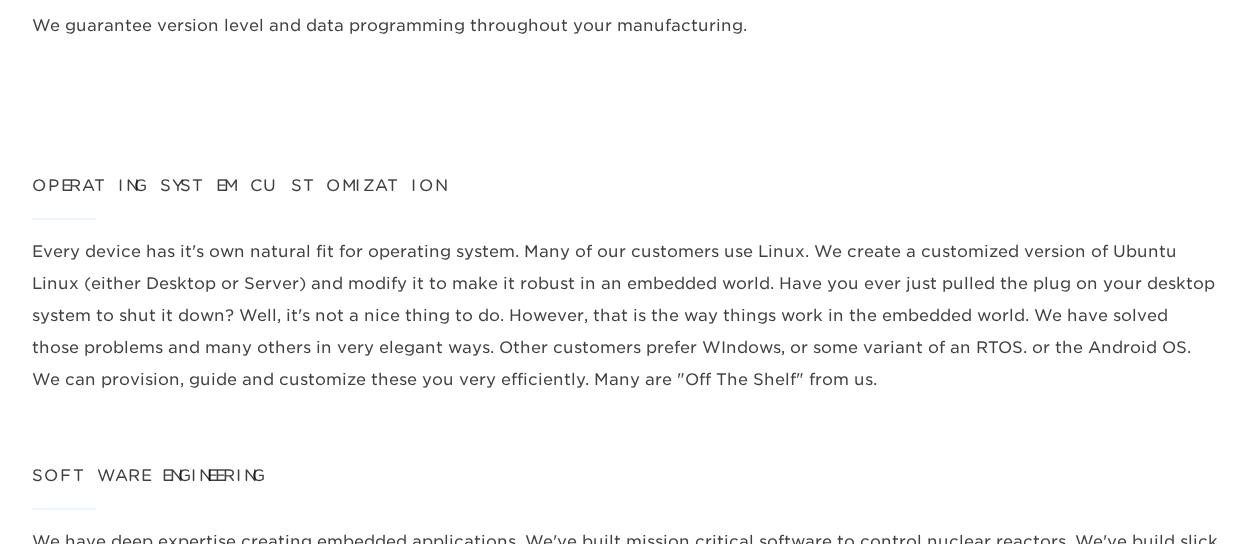 drag, startPoint x: 842, startPoint y: 254, endPoint x: 258, endPoint y: 287, distance: 584.93164 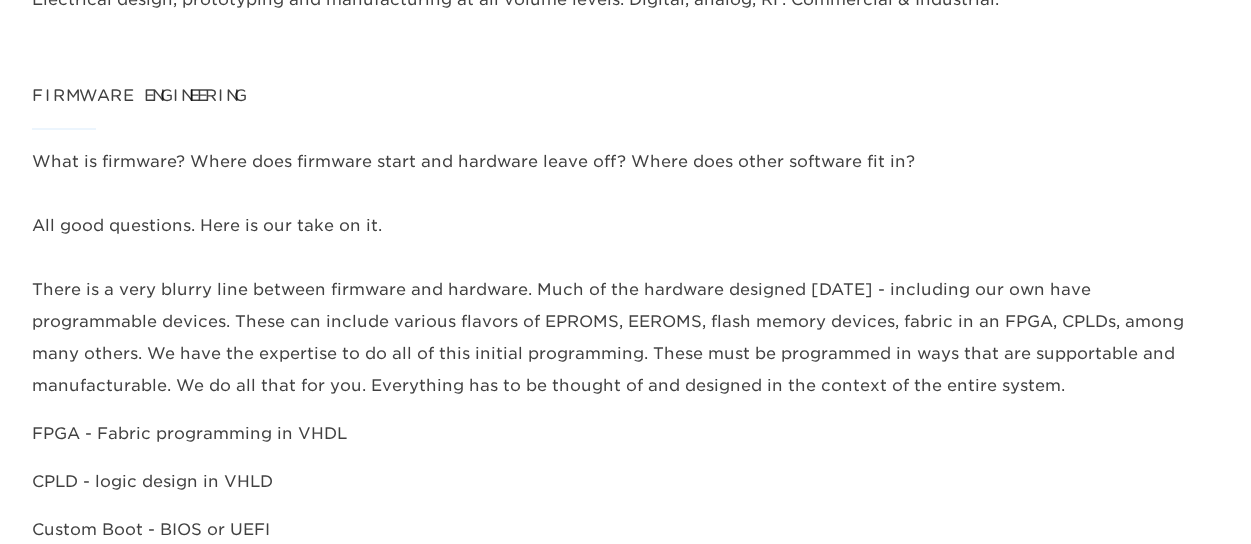 scroll, scrollTop: 700, scrollLeft: 0, axis: vertical 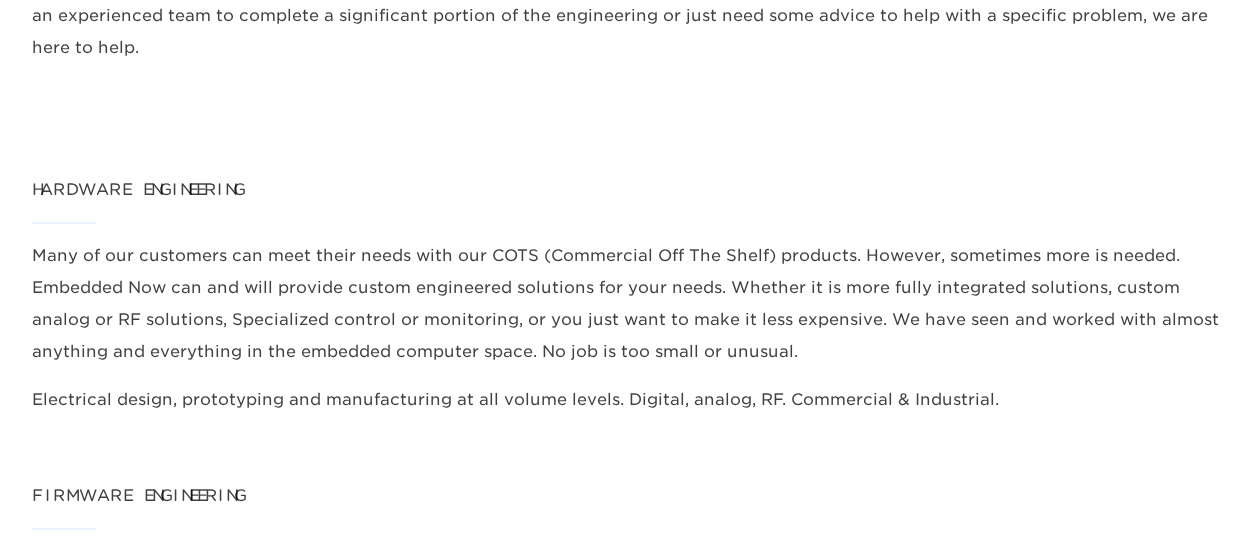 drag, startPoint x: 482, startPoint y: 261, endPoint x: 847, endPoint y: 265, distance: 365.0219 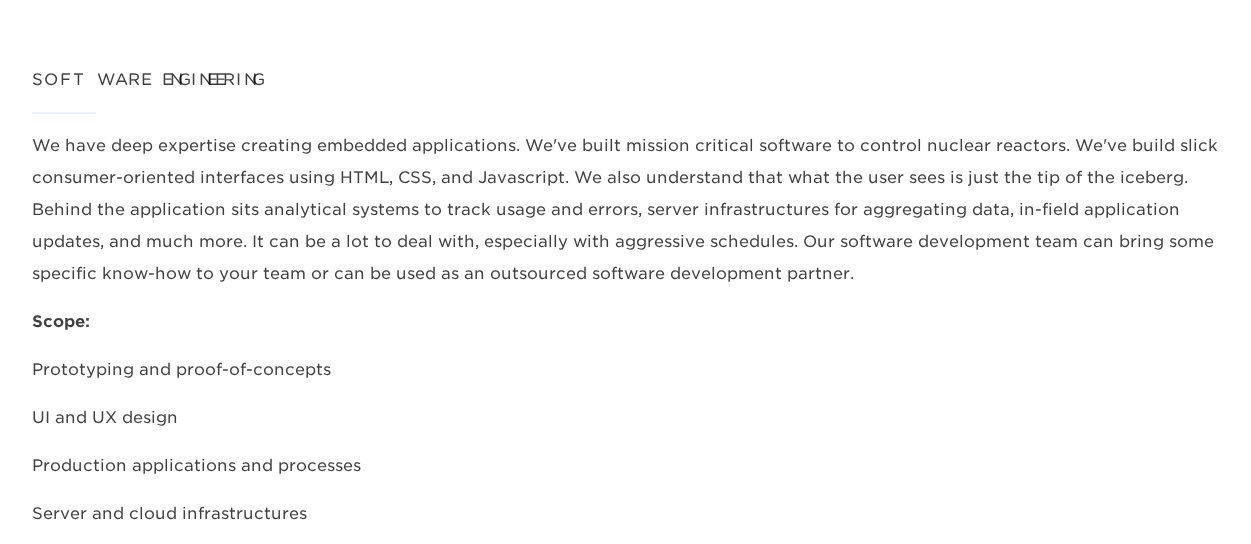 scroll, scrollTop: 2100, scrollLeft: 0, axis: vertical 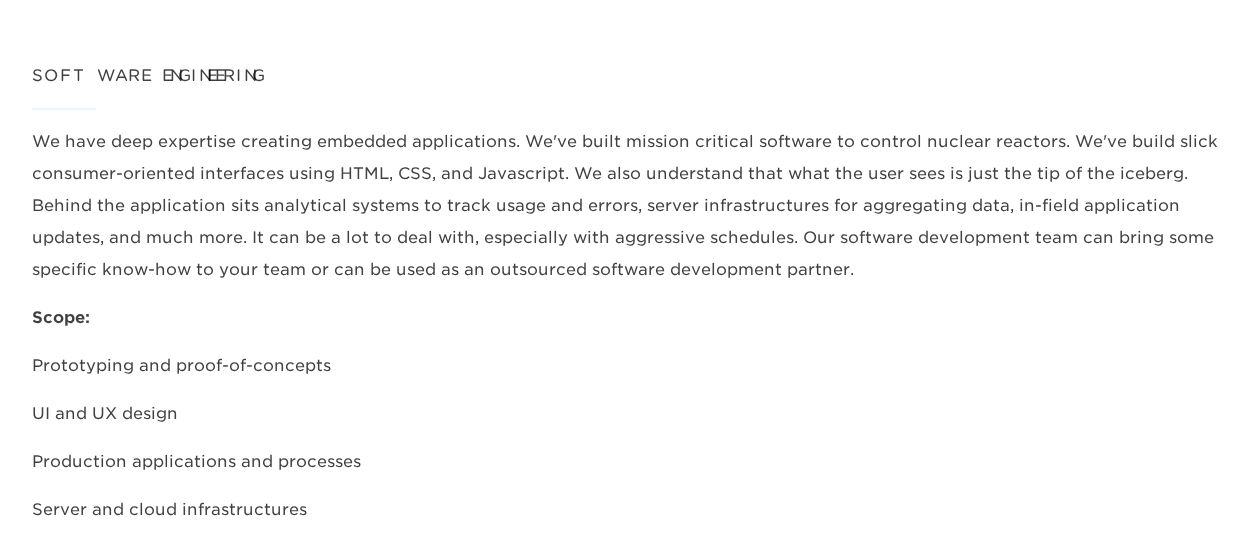 drag, startPoint x: 30, startPoint y: 176, endPoint x: 565, endPoint y: 186, distance: 535.09344 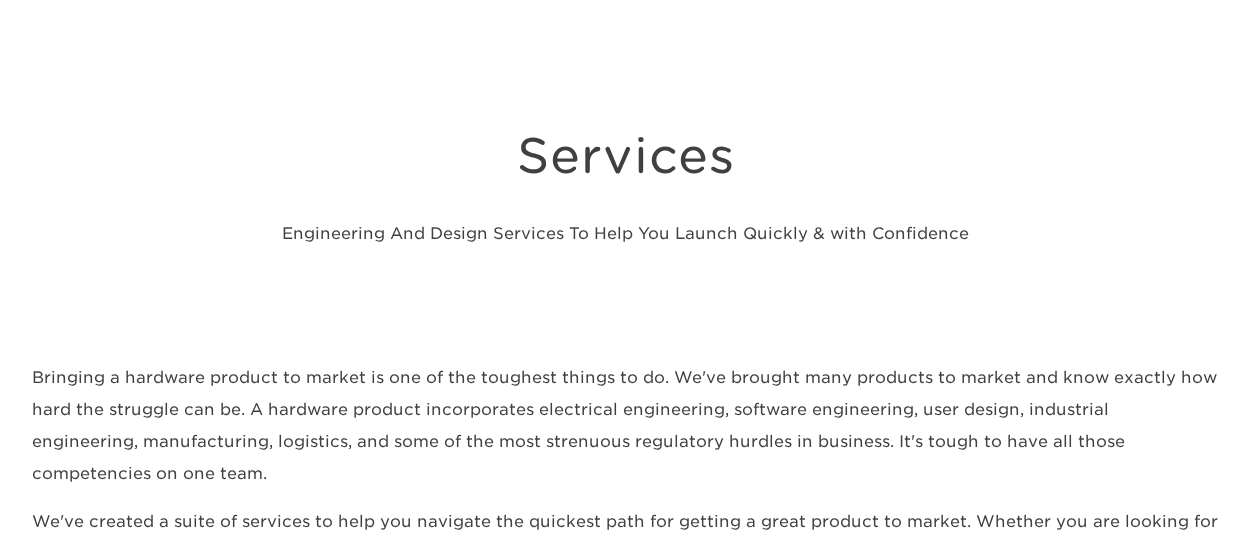 scroll, scrollTop: 0, scrollLeft: 0, axis: both 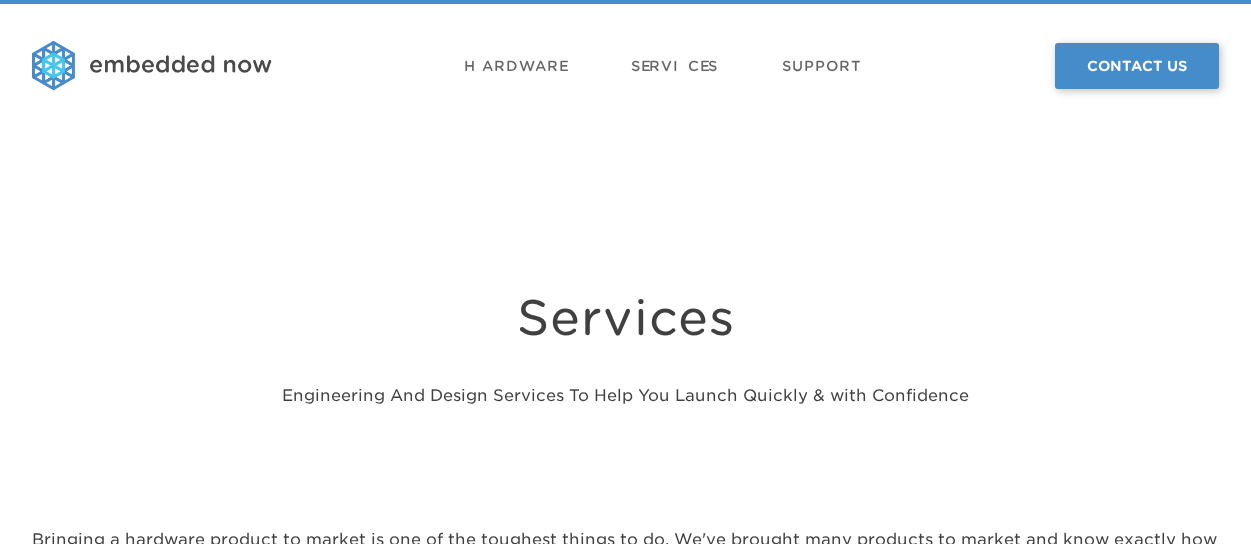 drag, startPoint x: 512, startPoint y: 321, endPoint x: 758, endPoint y: 302, distance: 246.73265 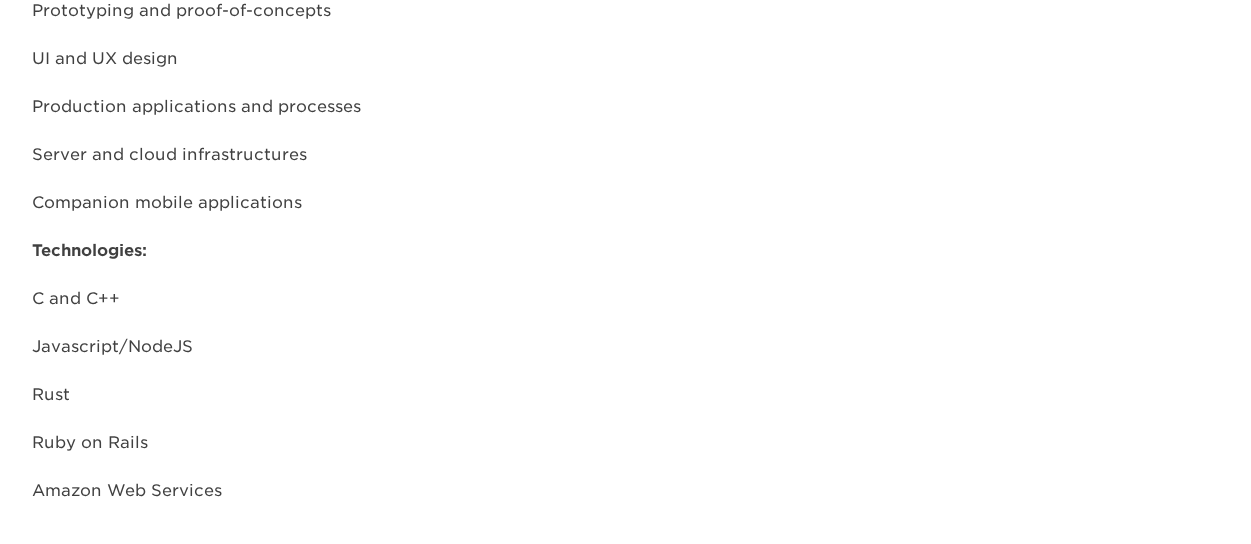 scroll, scrollTop: 2700, scrollLeft: 0, axis: vertical 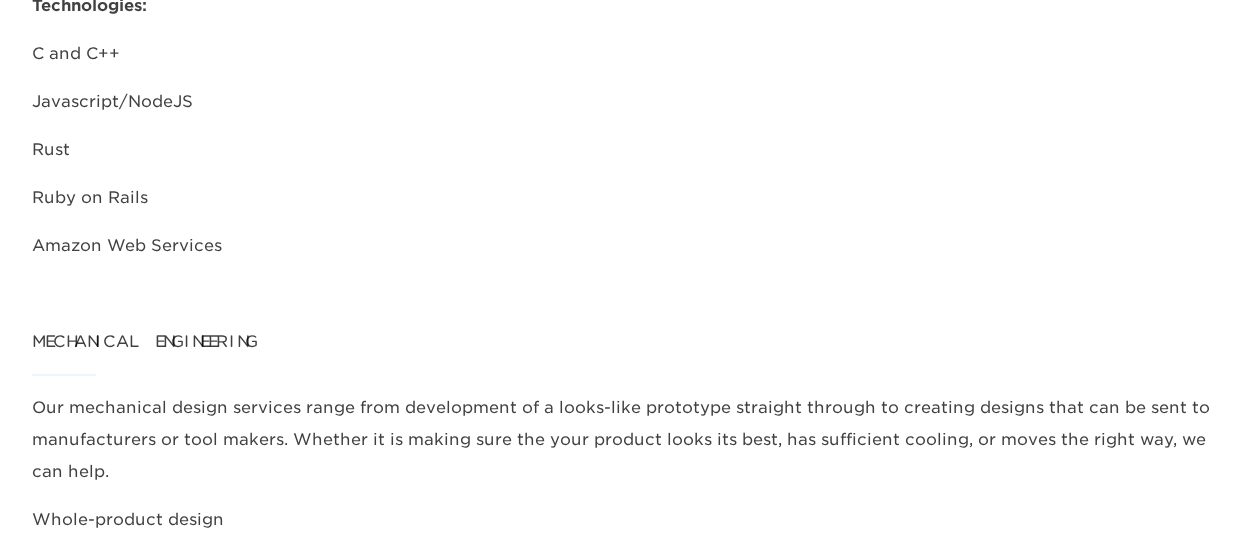 drag, startPoint x: 178, startPoint y: 196, endPoint x: 27, endPoint y: 198, distance: 151.01324 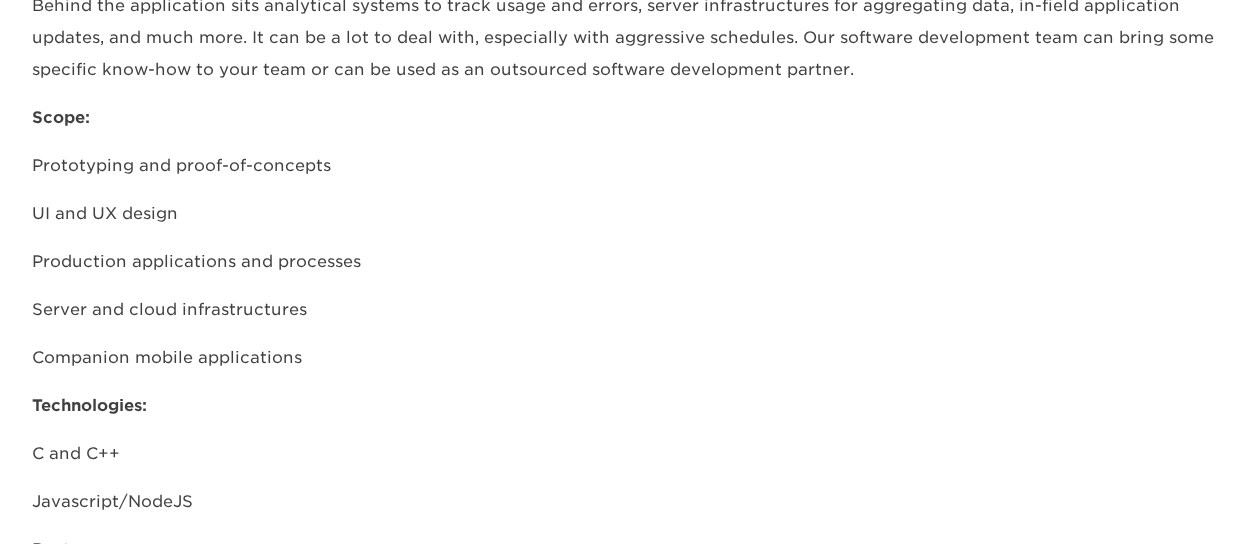 scroll, scrollTop: 2600, scrollLeft: 0, axis: vertical 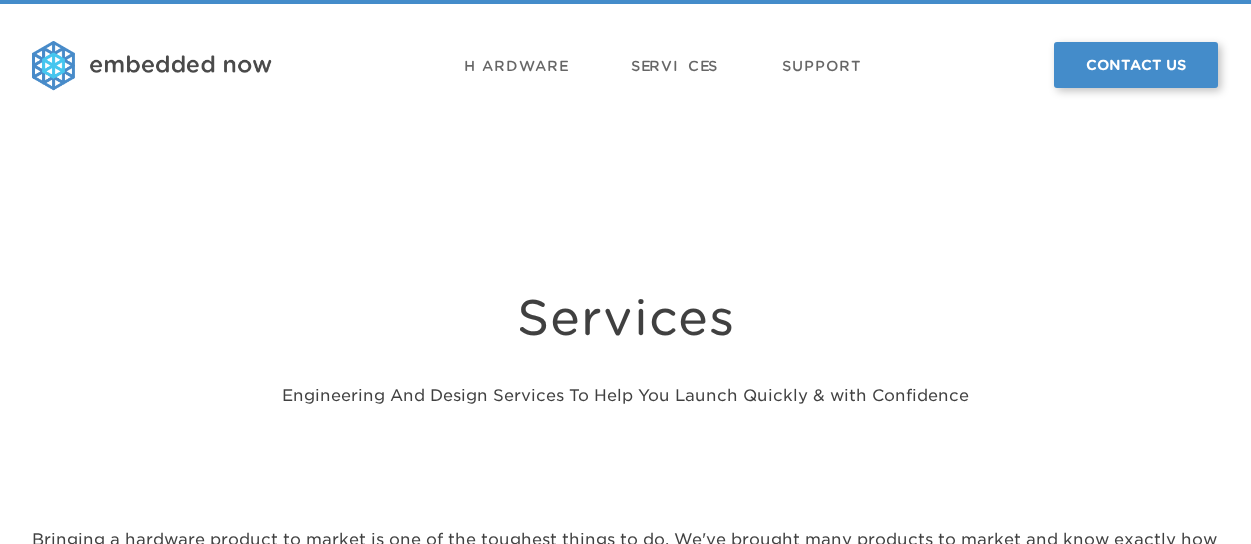 click on "Contact Us" at bounding box center (1136, 65) 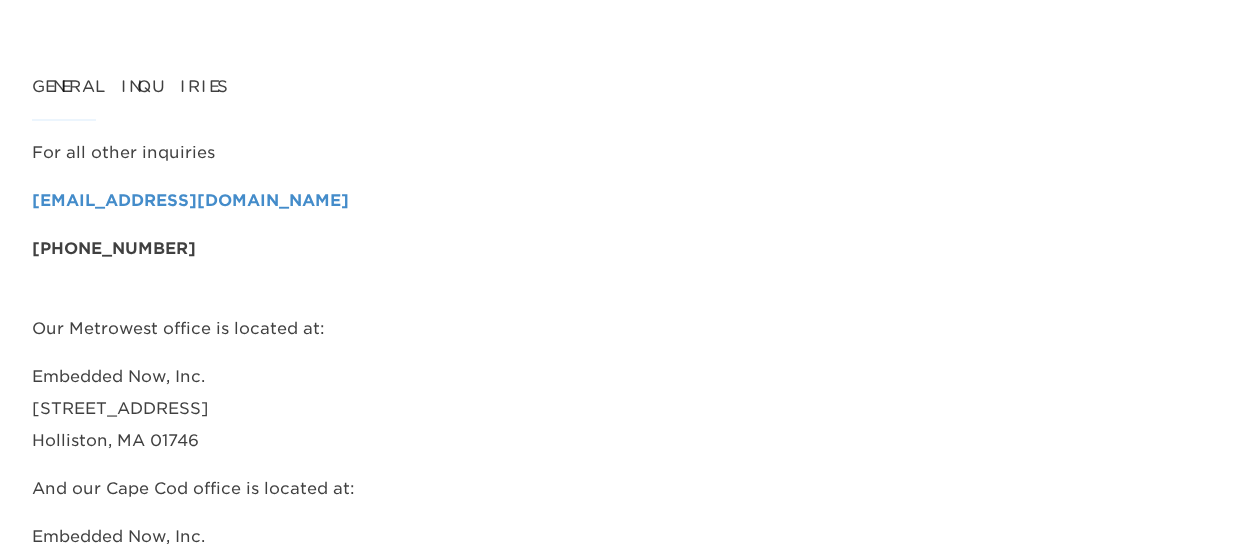 scroll, scrollTop: 1100, scrollLeft: 0, axis: vertical 